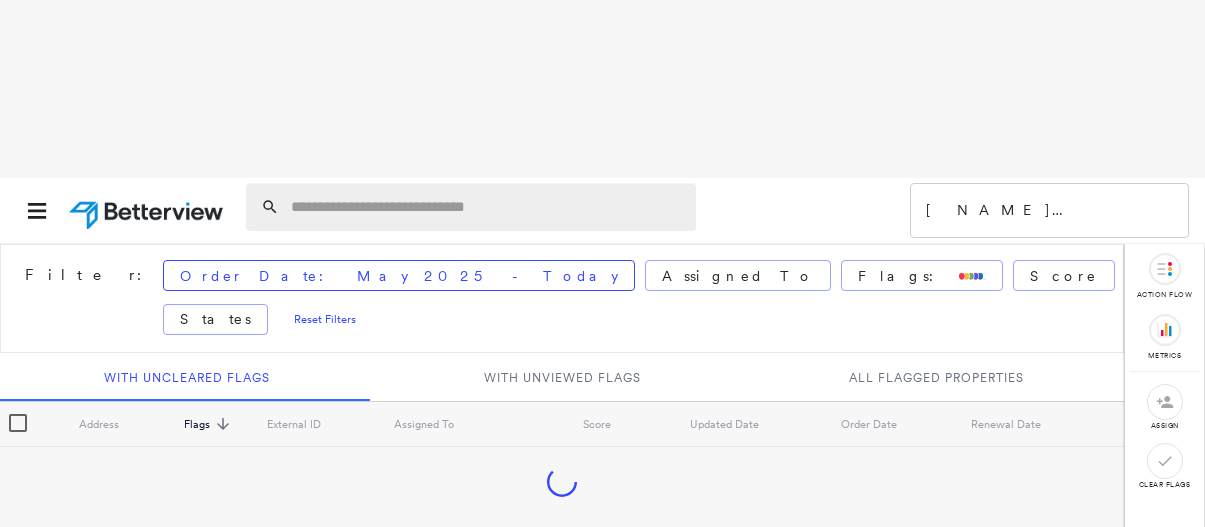 scroll, scrollTop: 0, scrollLeft: 0, axis: both 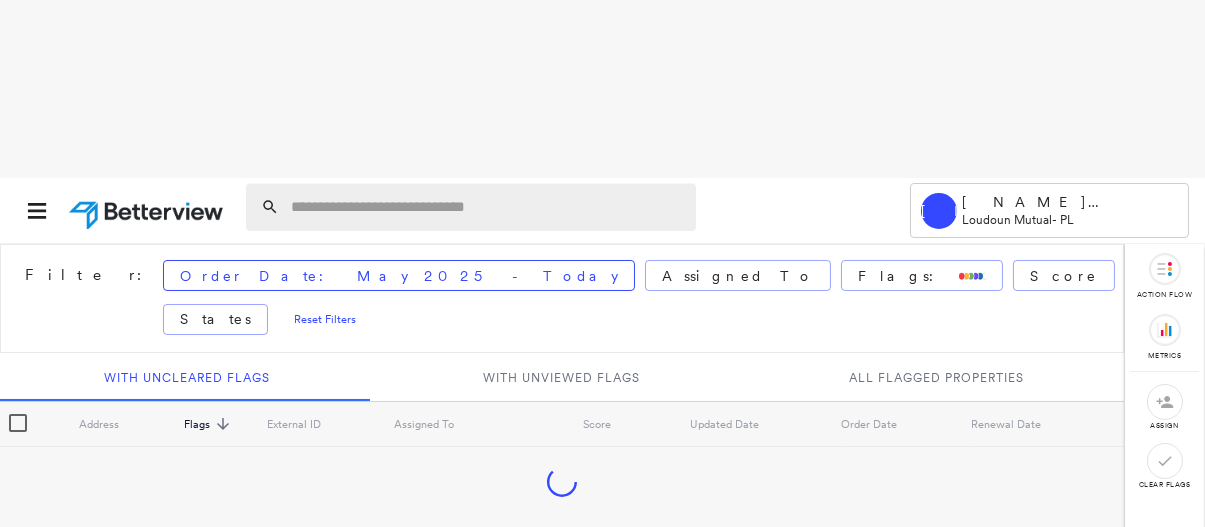 click at bounding box center (487, 207) 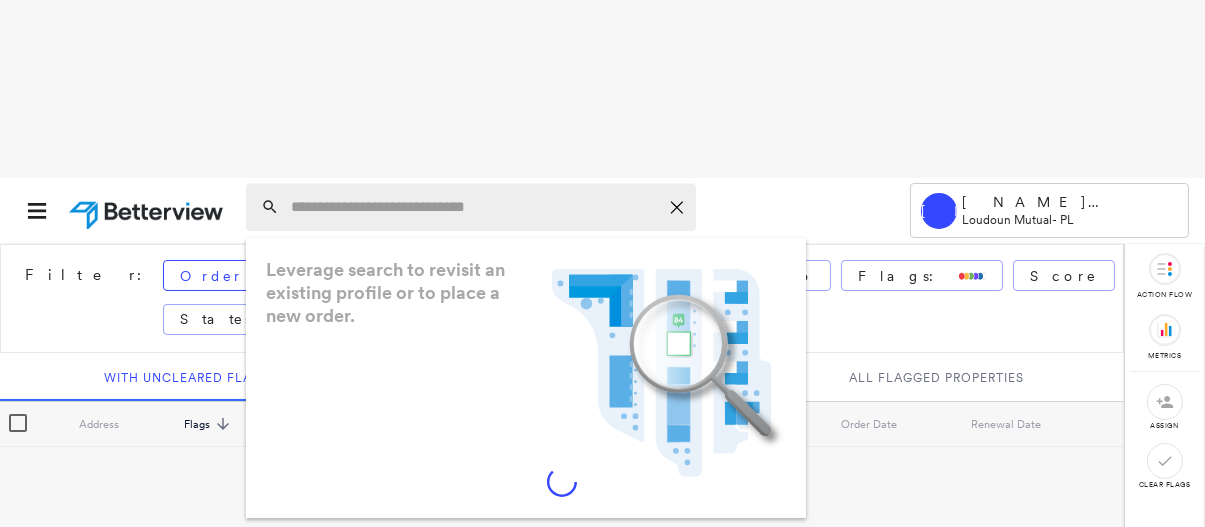 paste on "**********" 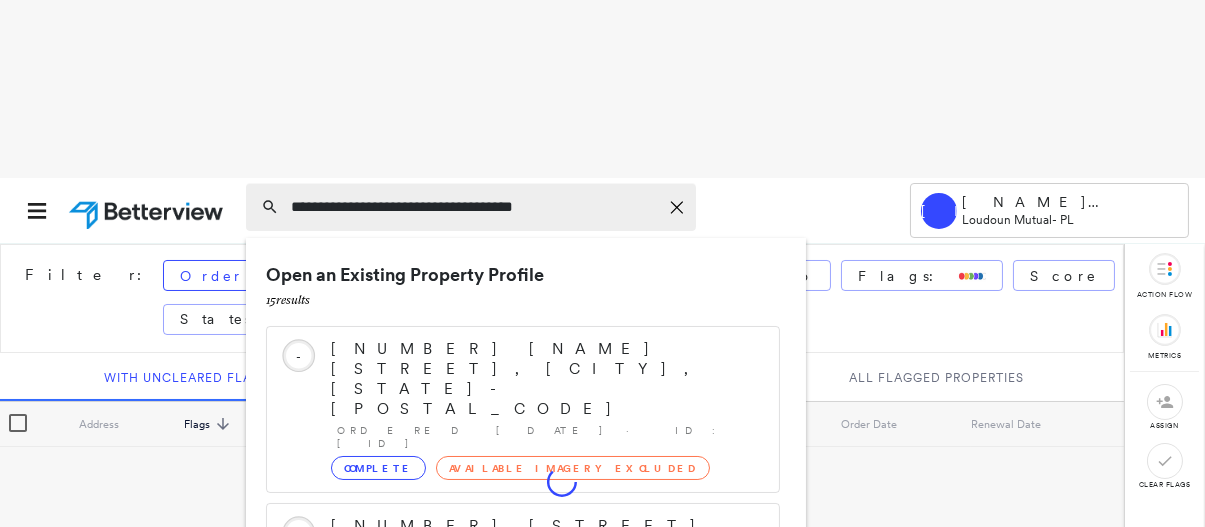 type on "**********" 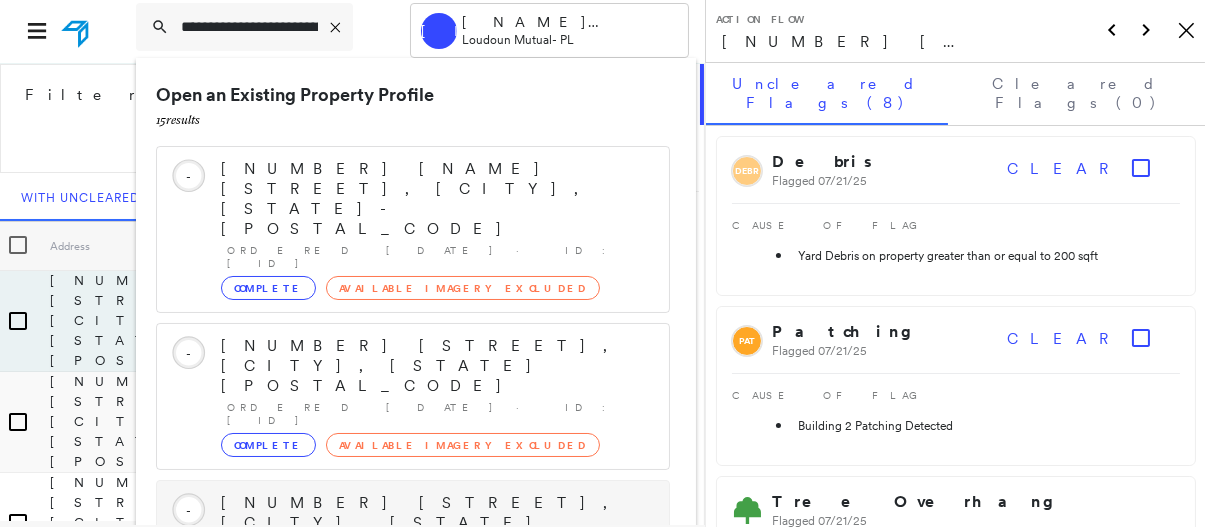 scroll, scrollTop: 1, scrollLeft: 0, axis: vertical 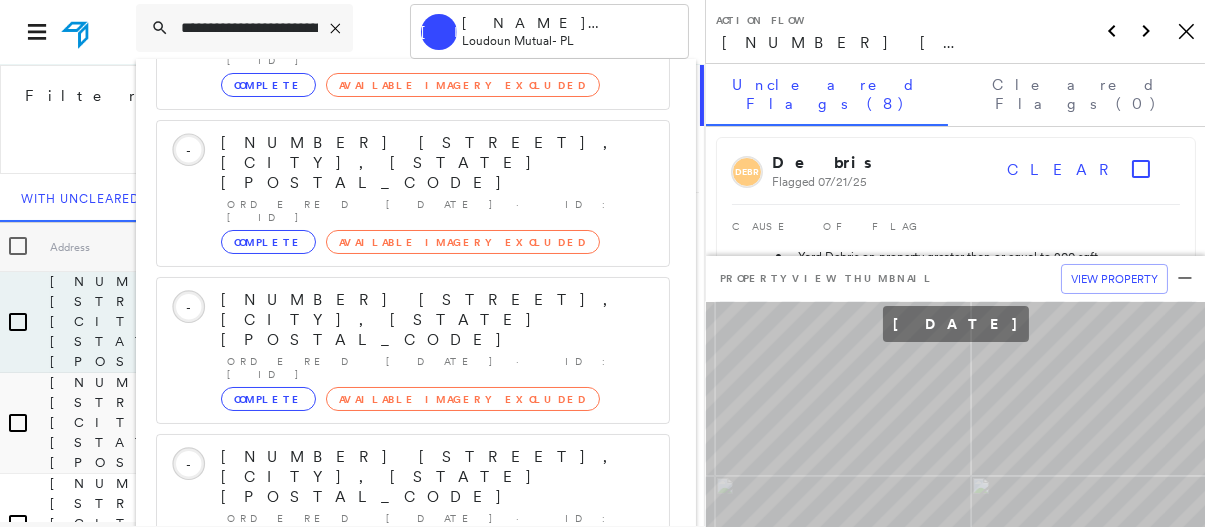 click on "Show  5  more existing properties" at bounding box center [414, 781] 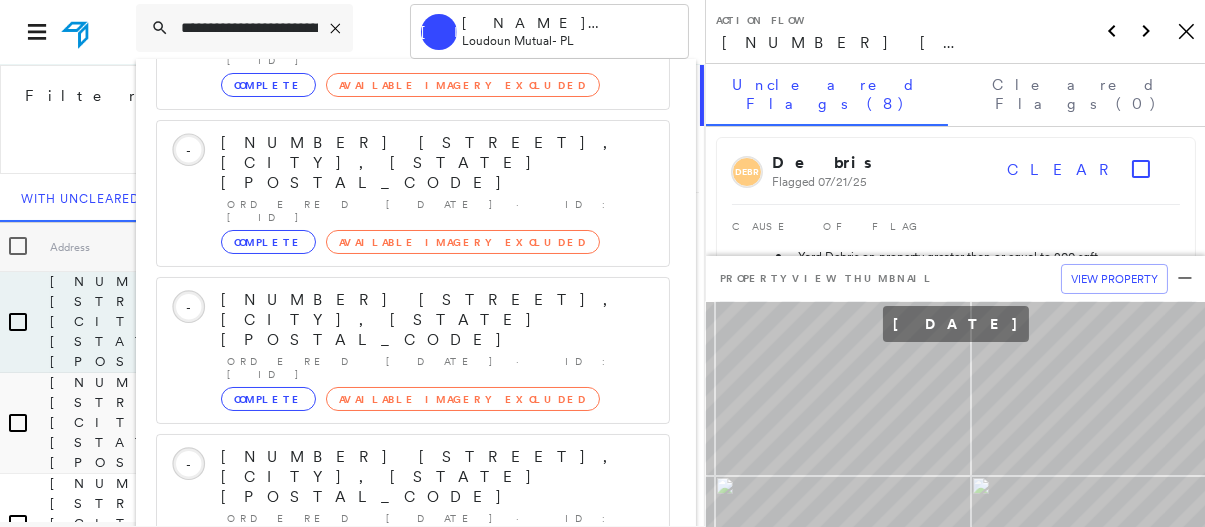 scroll, scrollTop: 439, scrollLeft: 0, axis: vertical 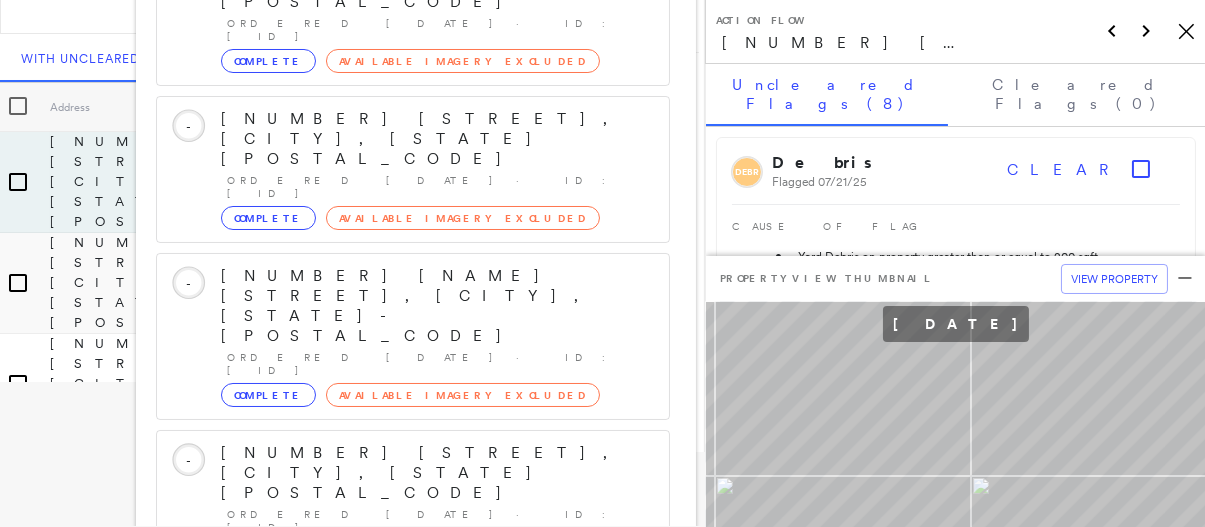 click 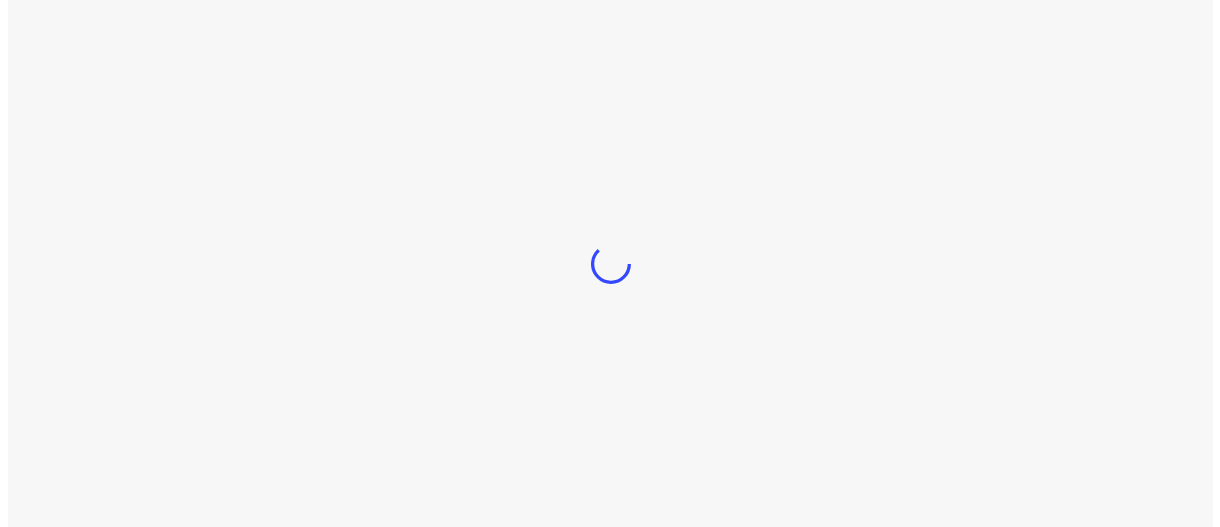 scroll, scrollTop: 0, scrollLeft: 0, axis: both 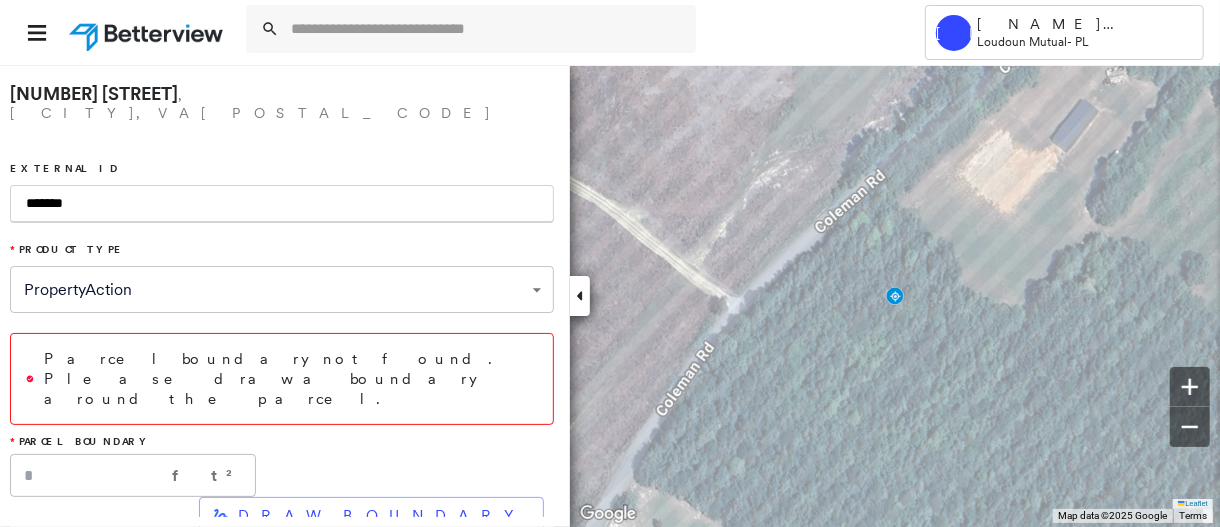 type on "*******" 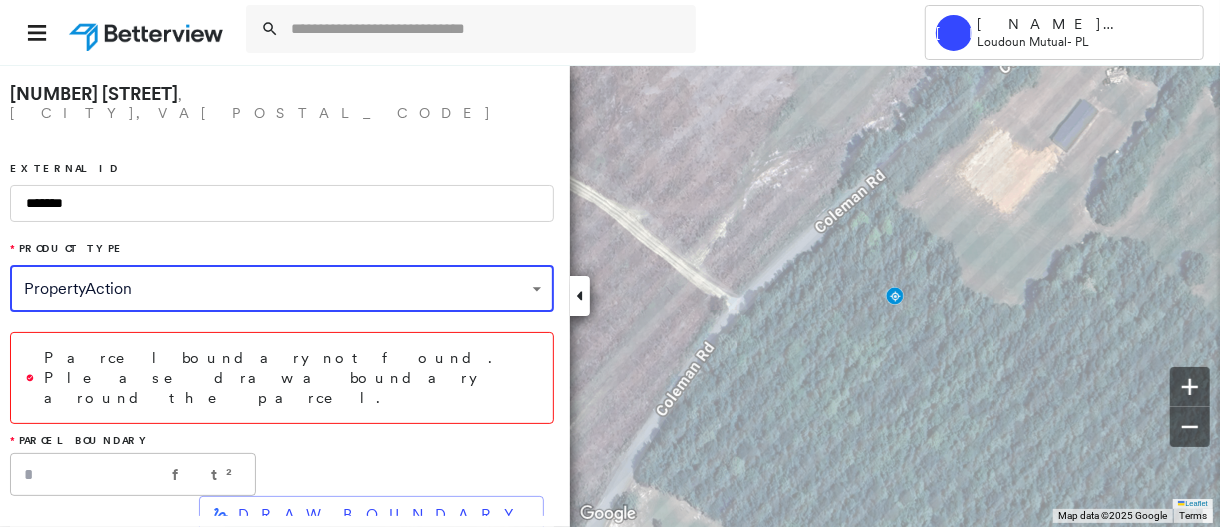 type 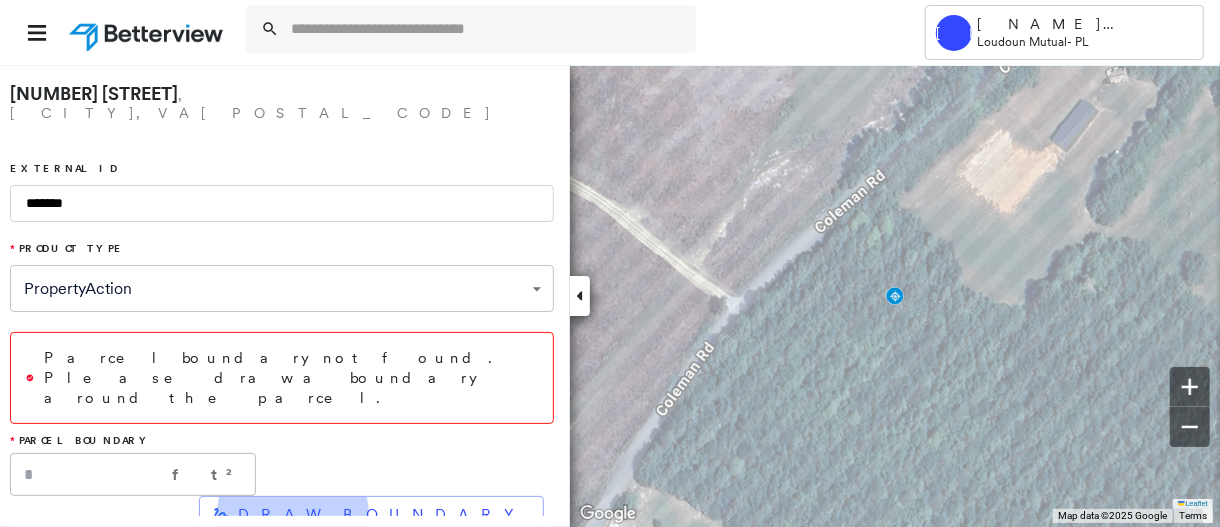 click on "**********" at bounding box center (610, 263) 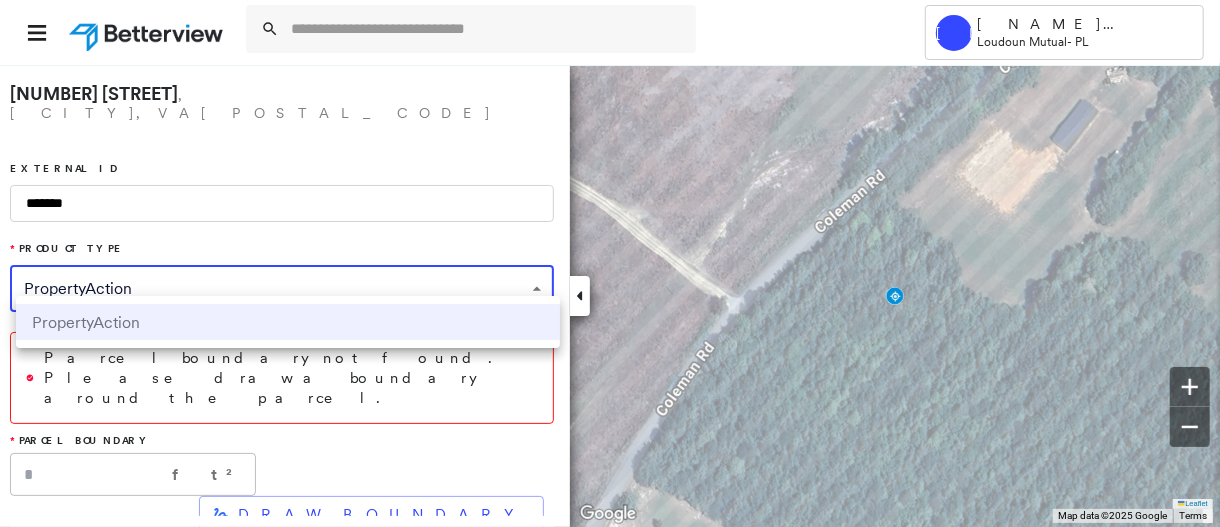 click on "PropertyAction" at bounding box center (288, 322) 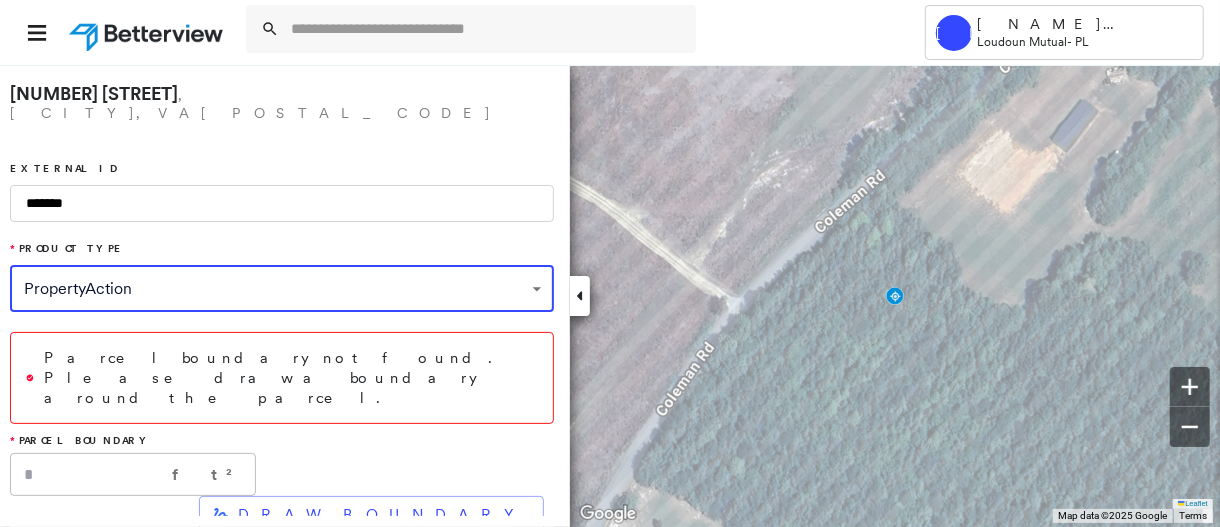 click on "**********" at bounding box center [282, 357] 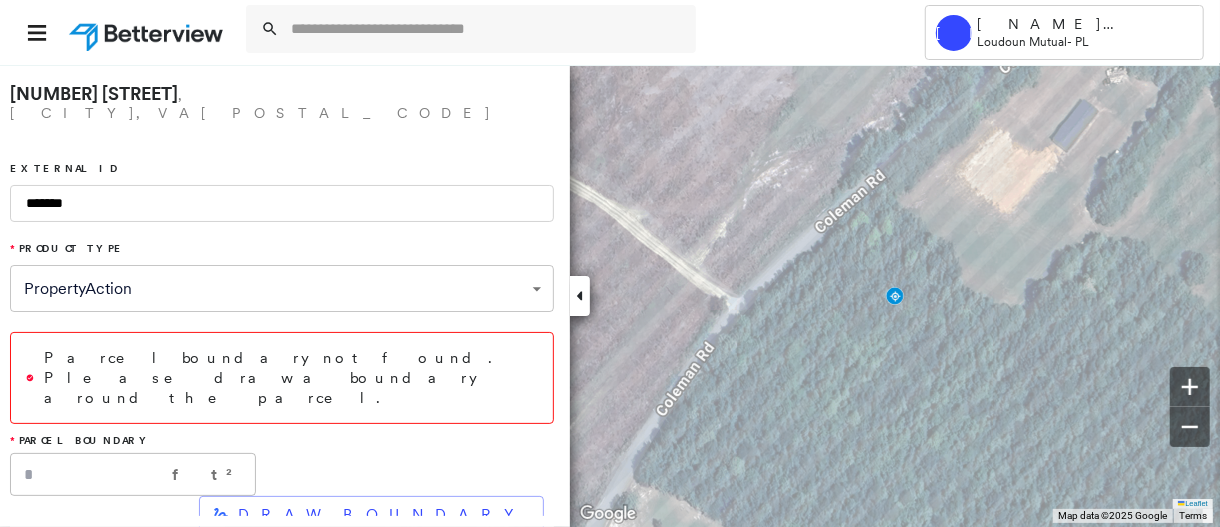 scroll, scrollTop: 47, scrollLeft: 0, axis: vertical 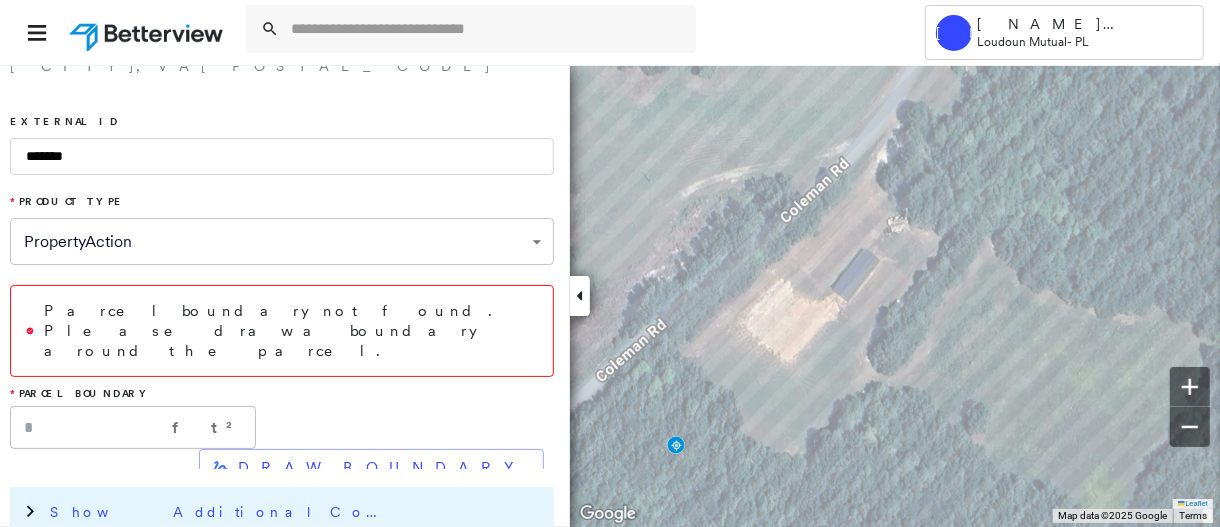 click on "Show Additional Company Data" at bounding box center (220, 512) 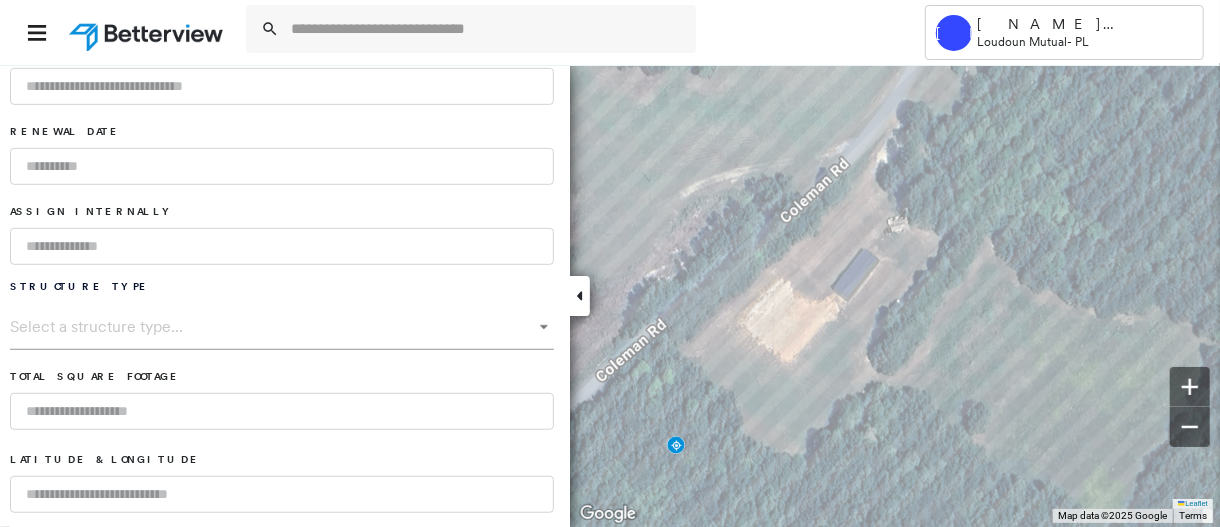 scroll, scrollTop: 180, scrollLeft: 0, axis: vertical 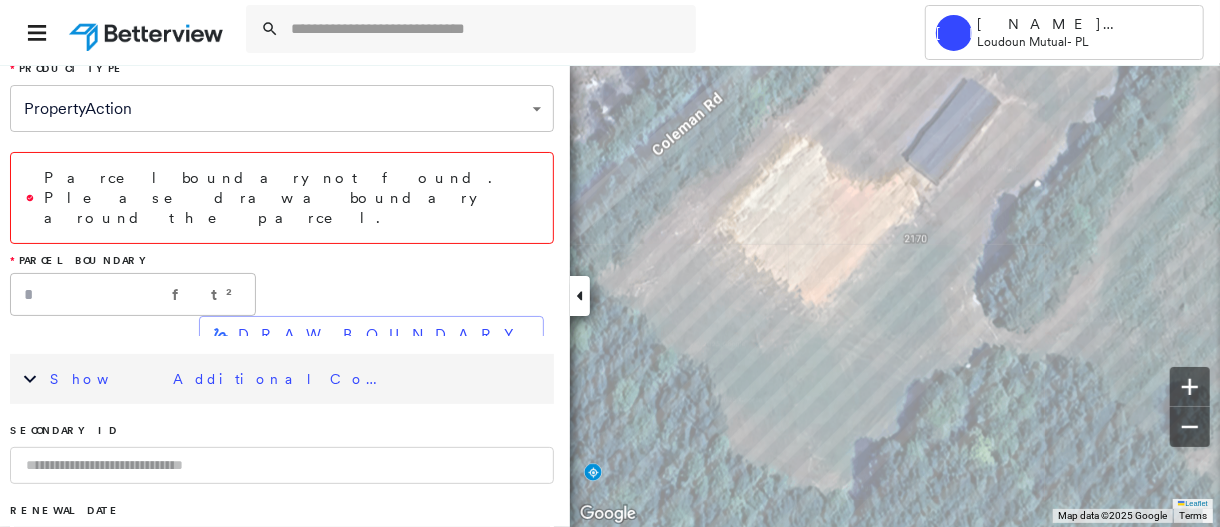 click on "Parcel boundary not found. Please draw a boundary around the parcel. * Parcel Boundary * ft² ​ DRAW BOUNDARY" at bounding box center (282, 234) 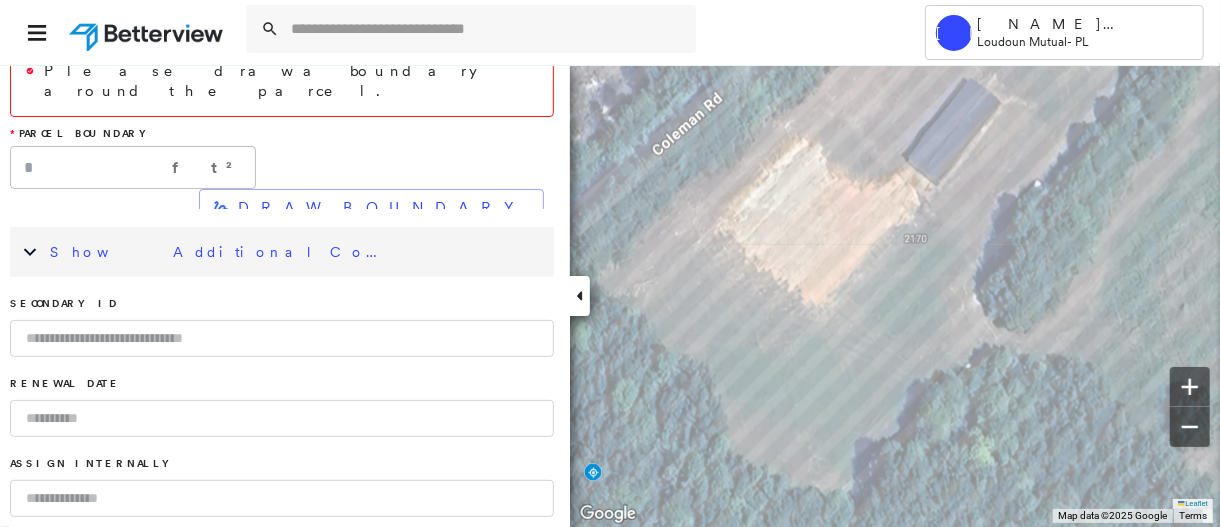 scroll, scrollTop: 180, scrollLeft: 0, axis: vertical 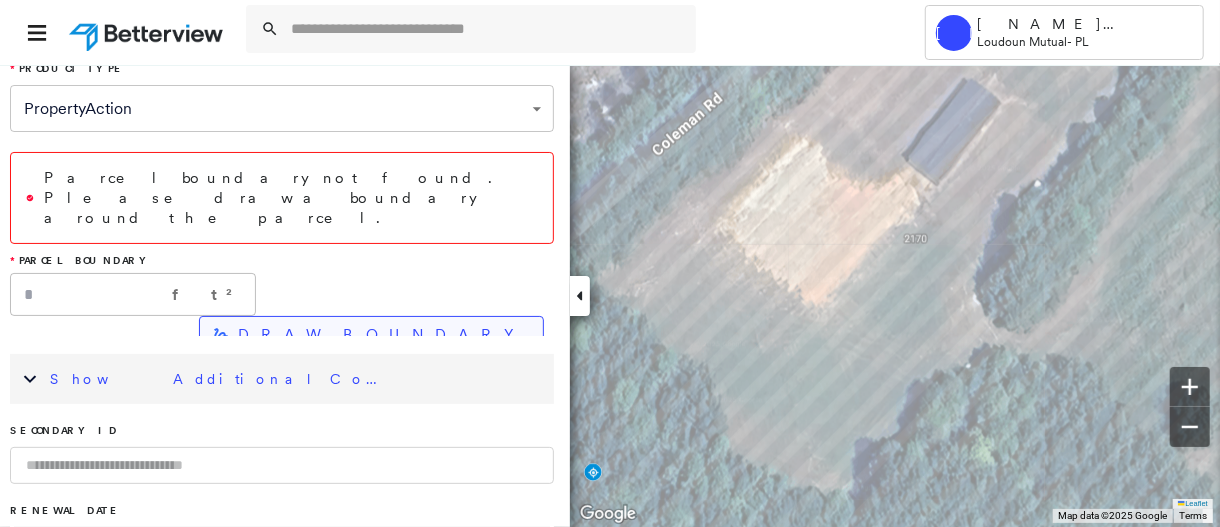 click on "DRAW BOUNDARY" at bounding box center [382, 335] 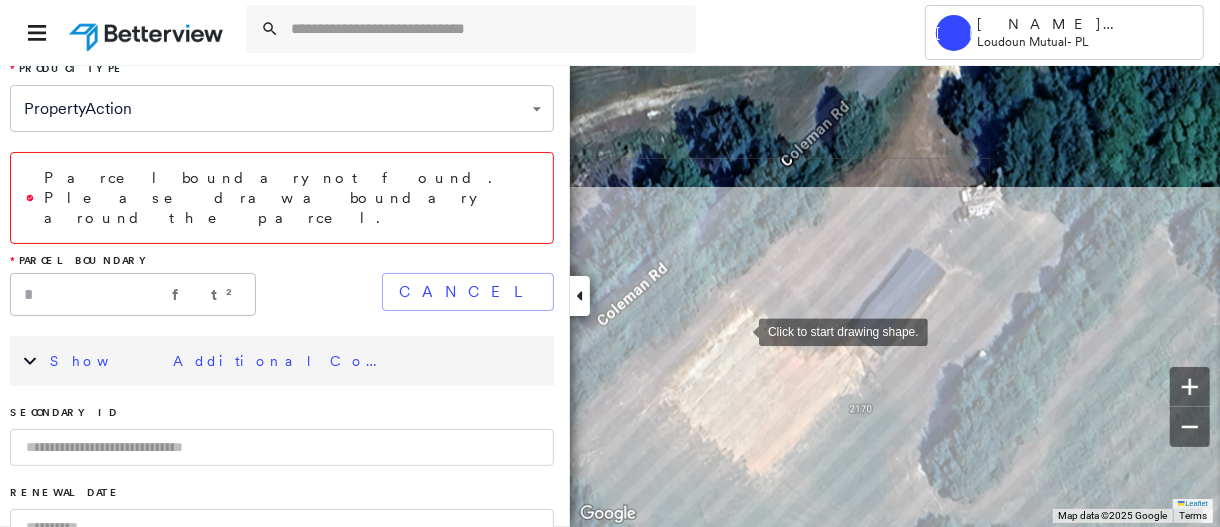 drag, startPoint x: 794, startPoint y: 159, endPoint x: 739, endPoint y: 329, distance: 178.67569 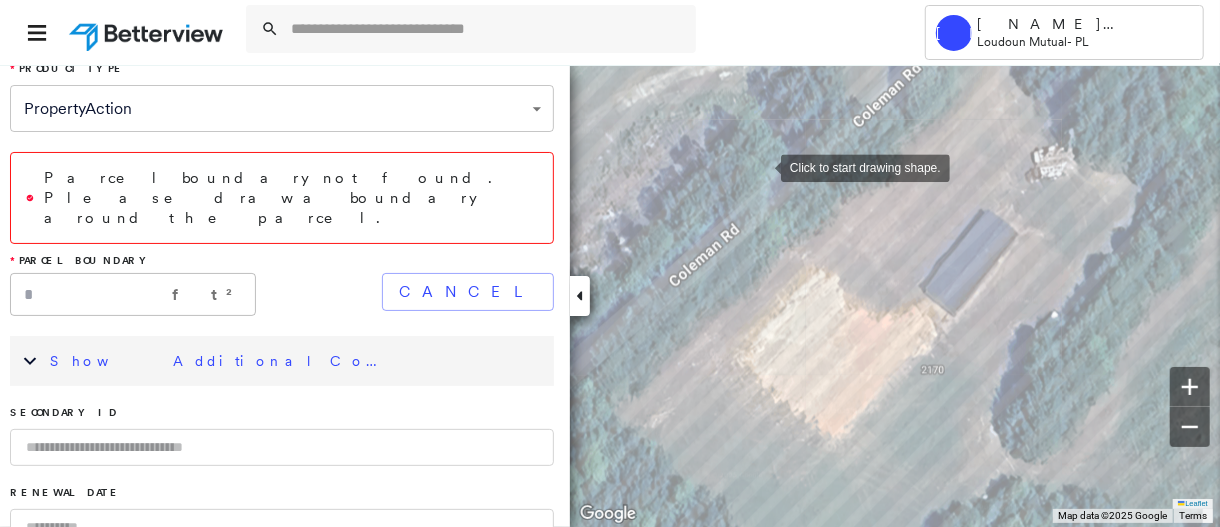 drag, startPoint x: 699, startPoint y: 202, endPoint x: 759, endPoint y: 167, distance: 69.46222 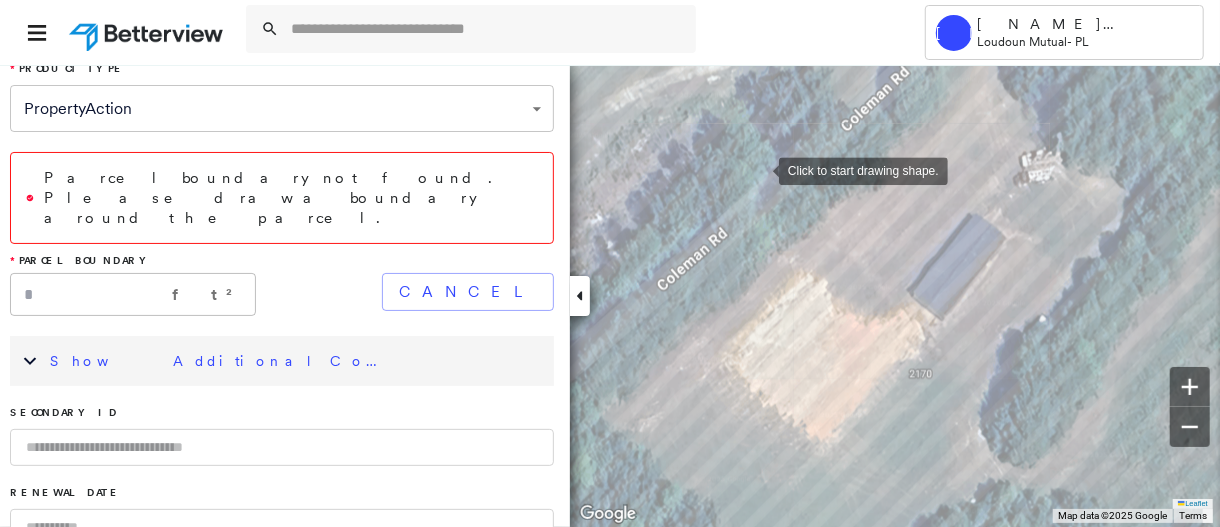 click at bounding box center (759, 169) 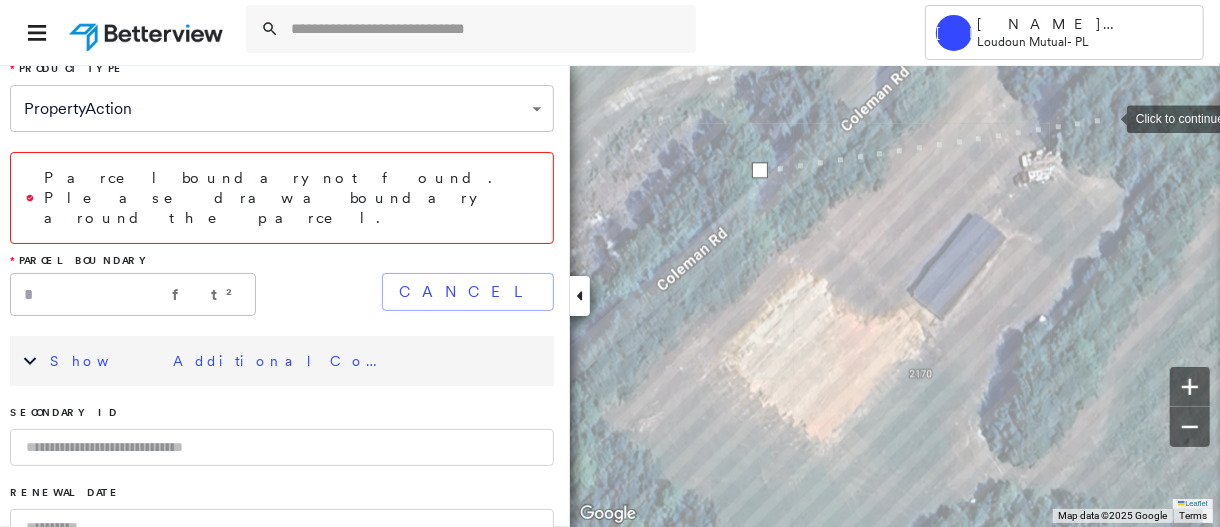 click at bounding box center [1107, 117] 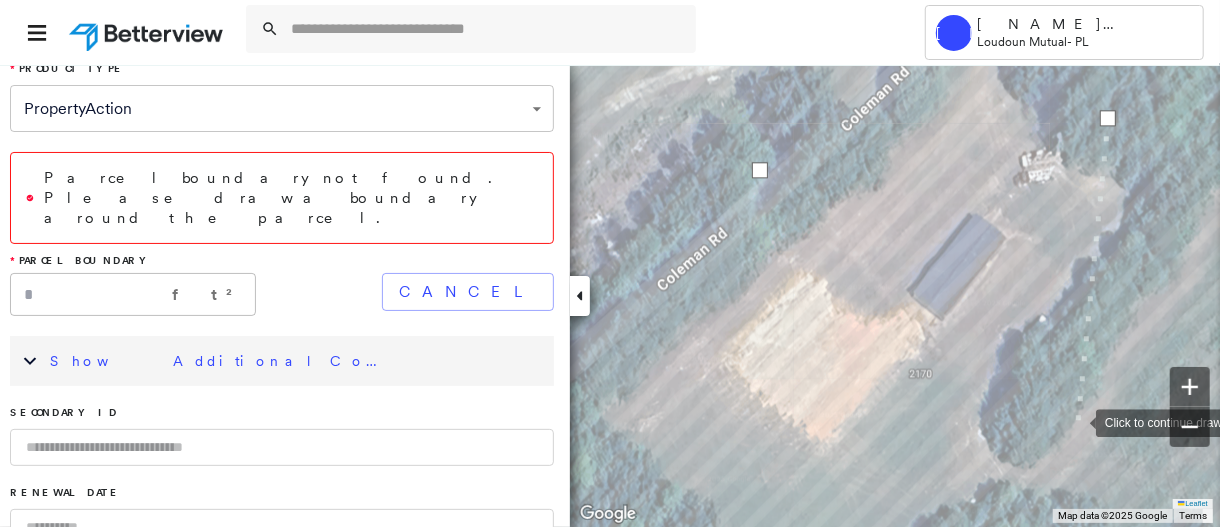 click at bounding box center [1076, 421] 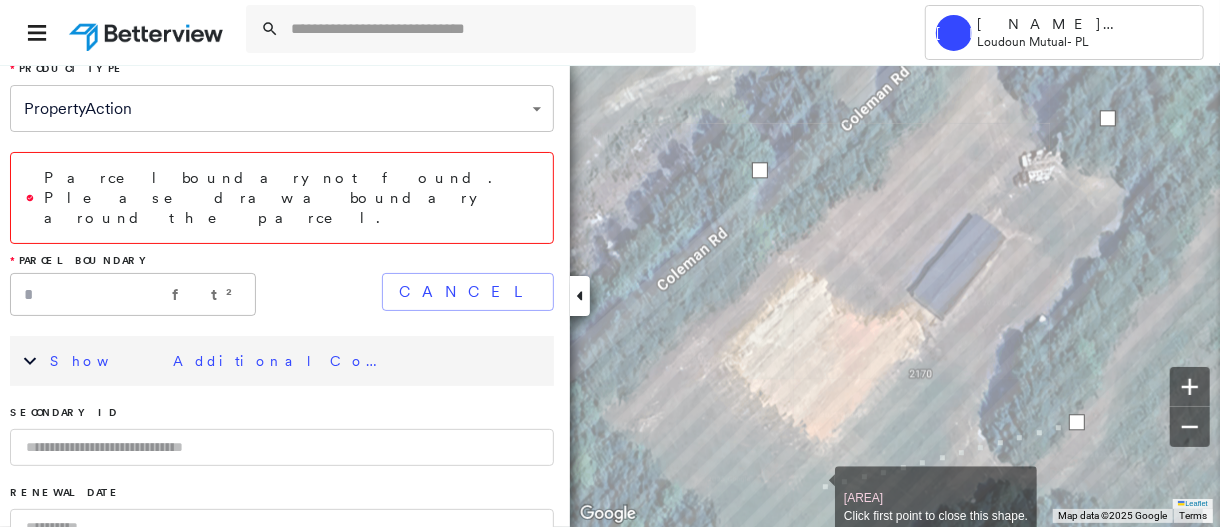 click at bounding box center [815, 487] 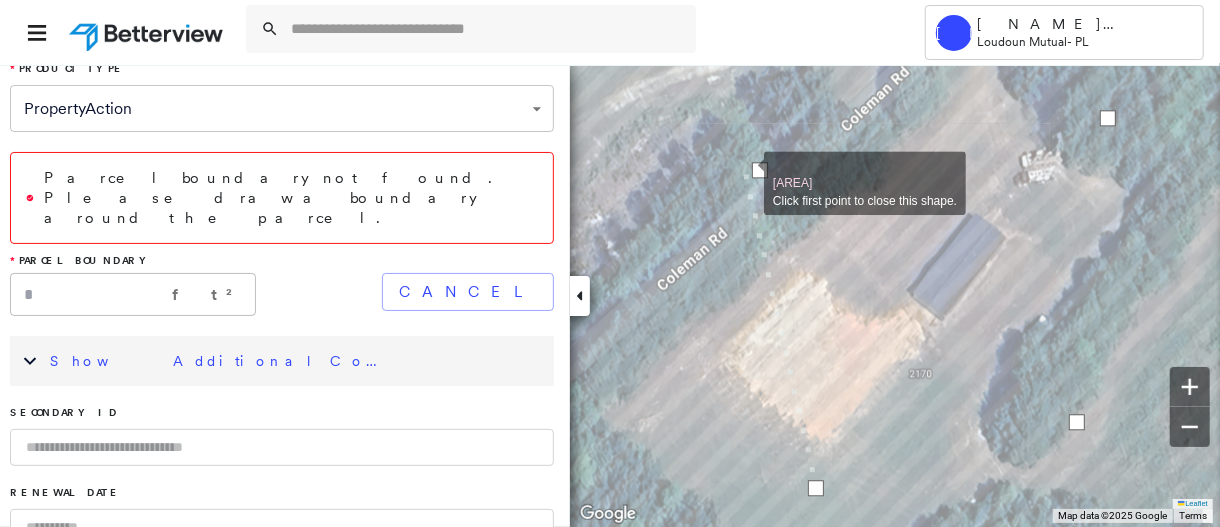 click at bounding box center [744, 172] 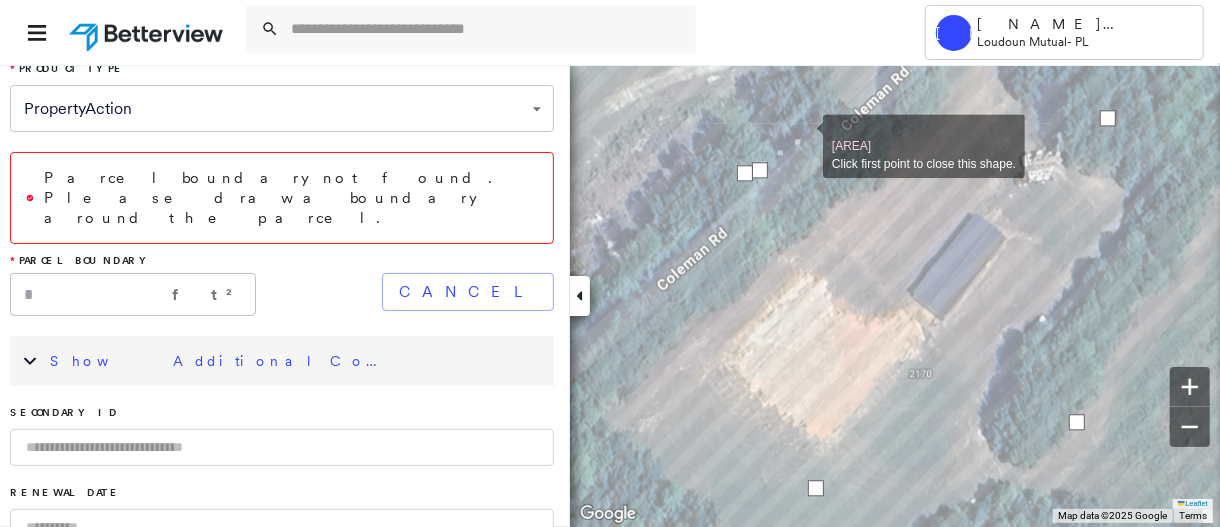 click on "Parcel boundary not found. Please draw a boundary around the parcel." at bounding box center (291, 198) 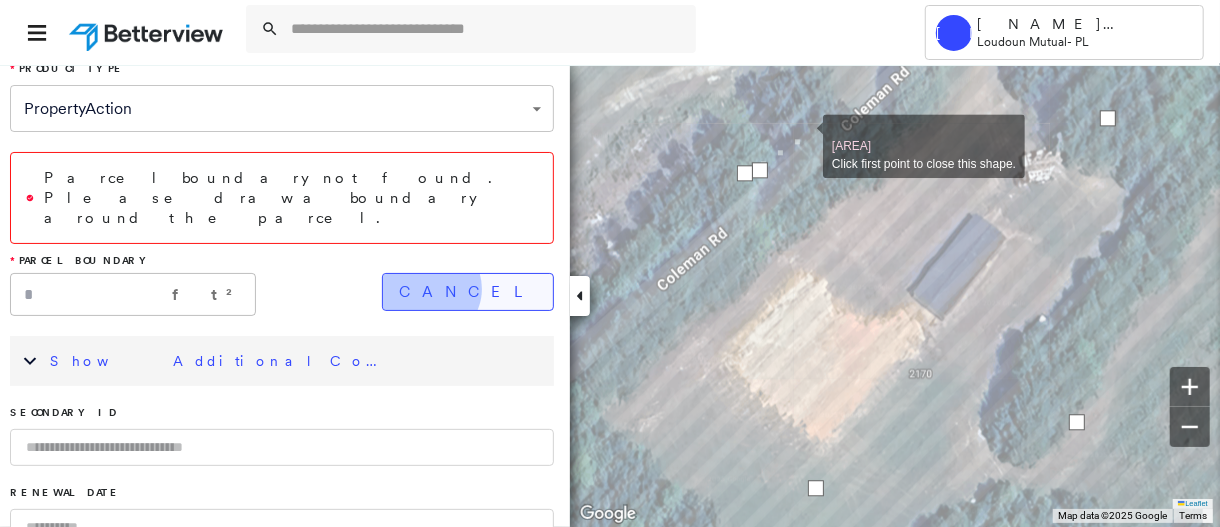 click on "Cancel" at bounding box center (468, 292) 